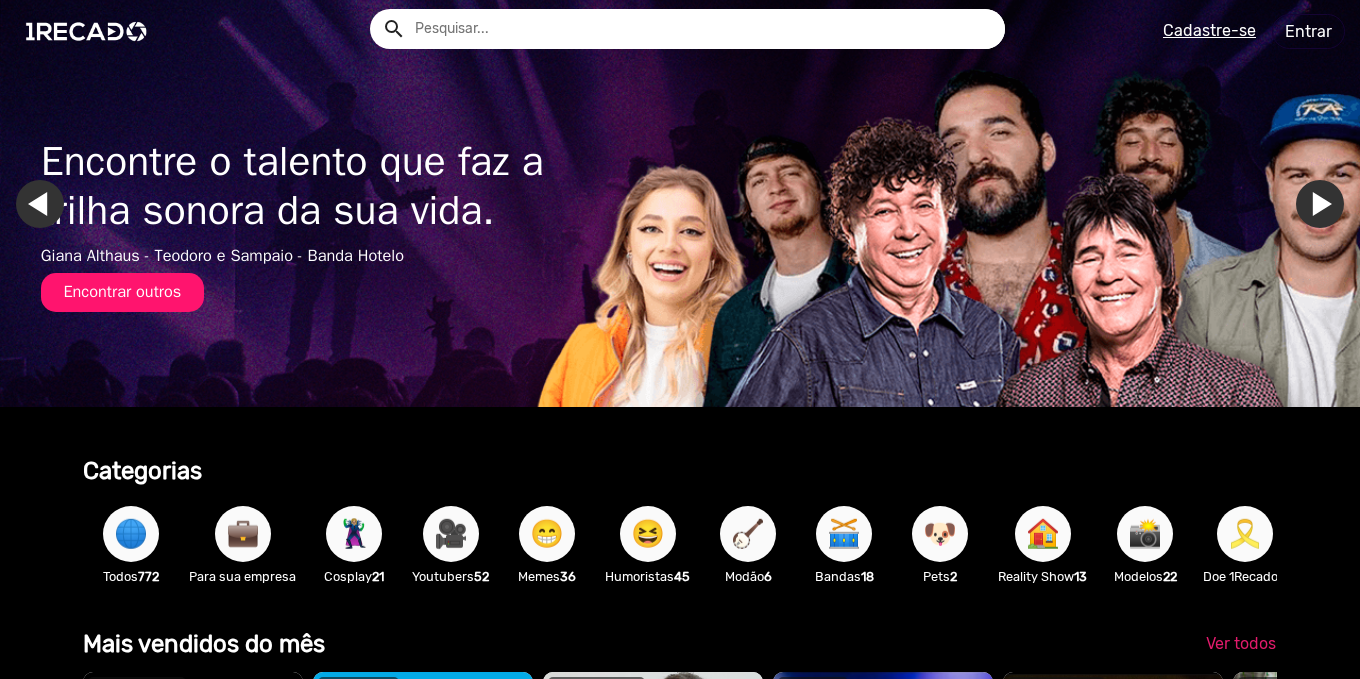 scroll, scrollTop: 0, scrollLeft: 0, axis: both 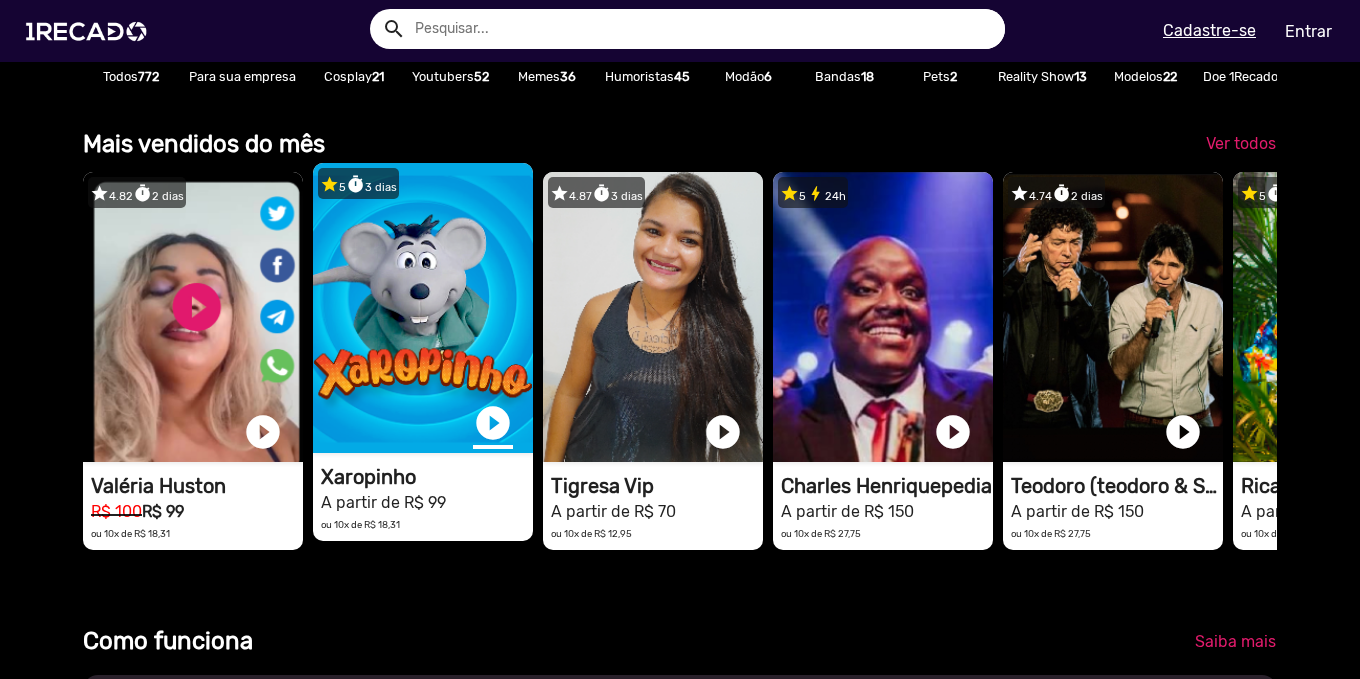 click on "play_circle_filled" at bounding box center [493, 423] 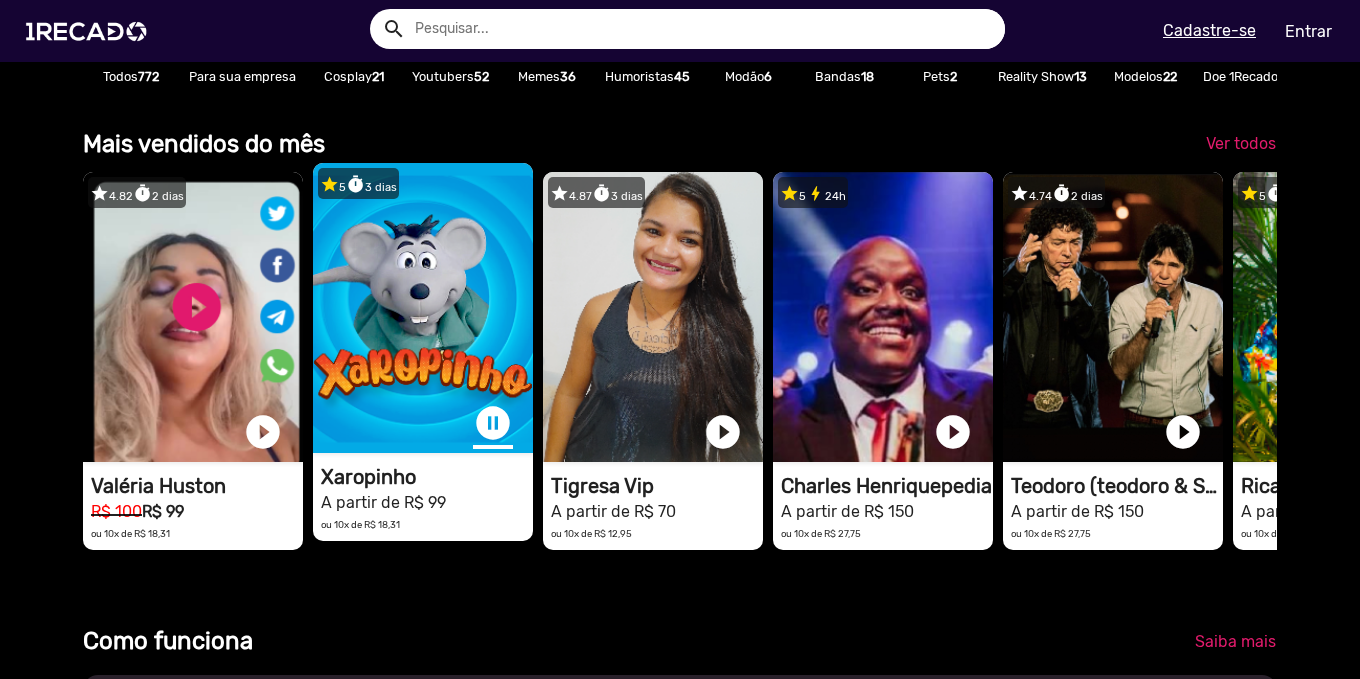 scroll, scrollTop: 0, scrollLeft: 4035, axis: horizontal 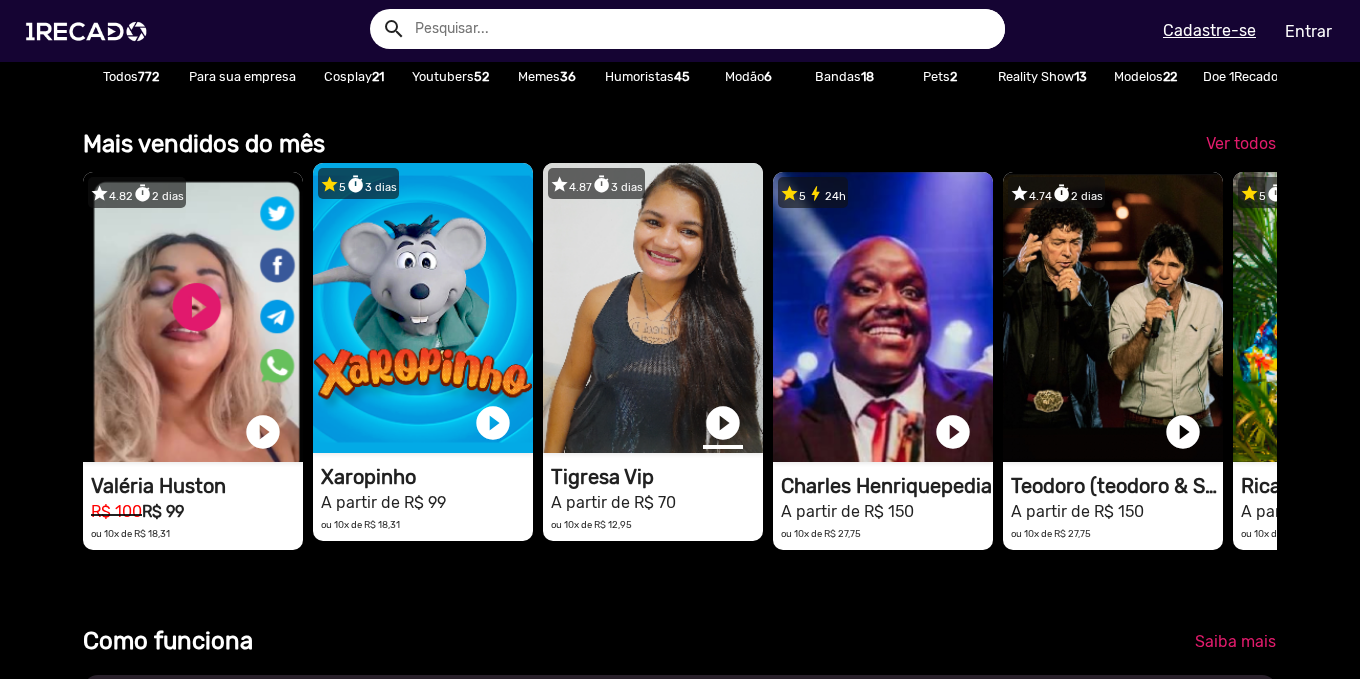 click on "play_circle_filled" at bounding box center (723, 423) 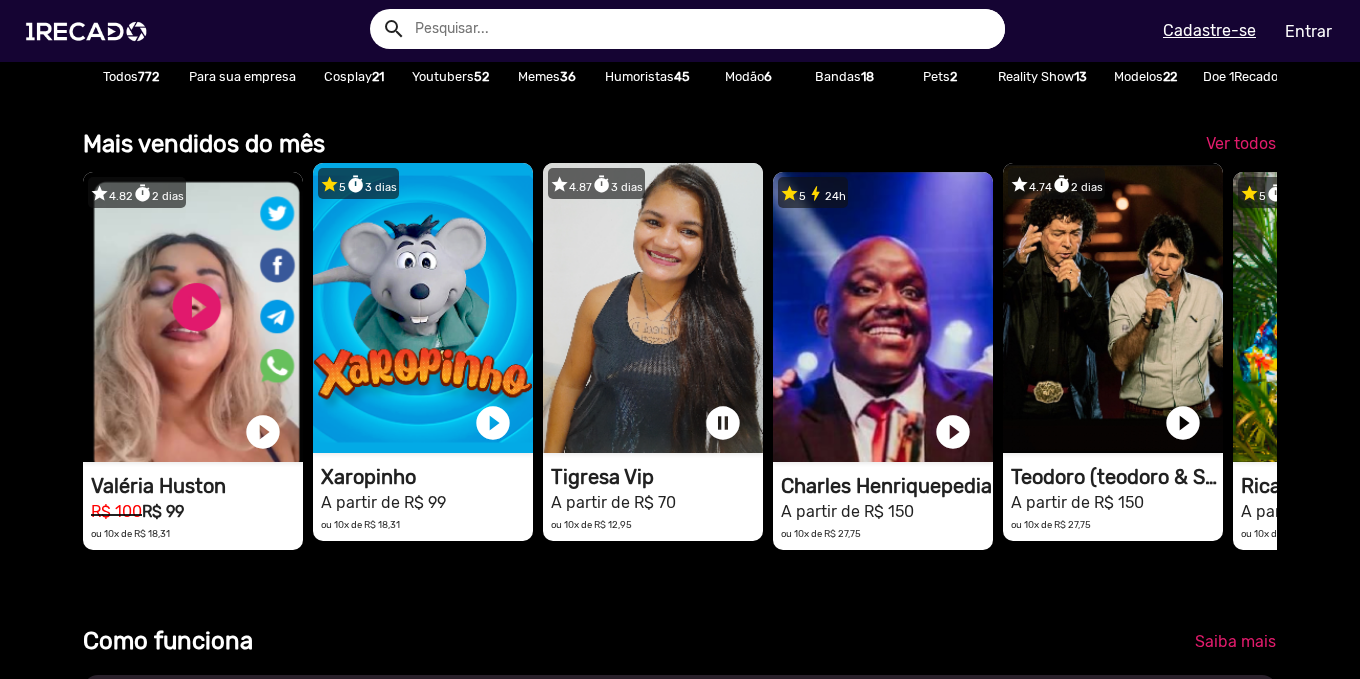 scroll, scrollTop: 0, scrollLeft: 0, axis: both 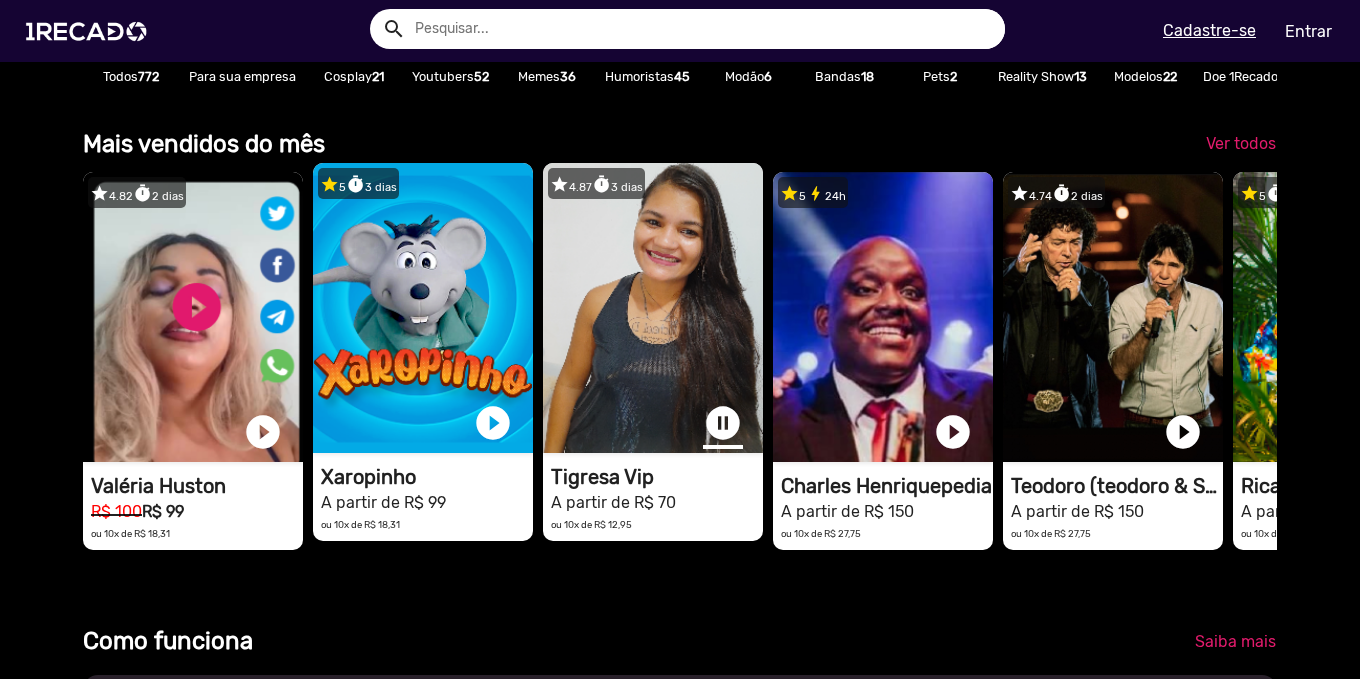 click on "pause_circle" at bounding box center (723, 423) 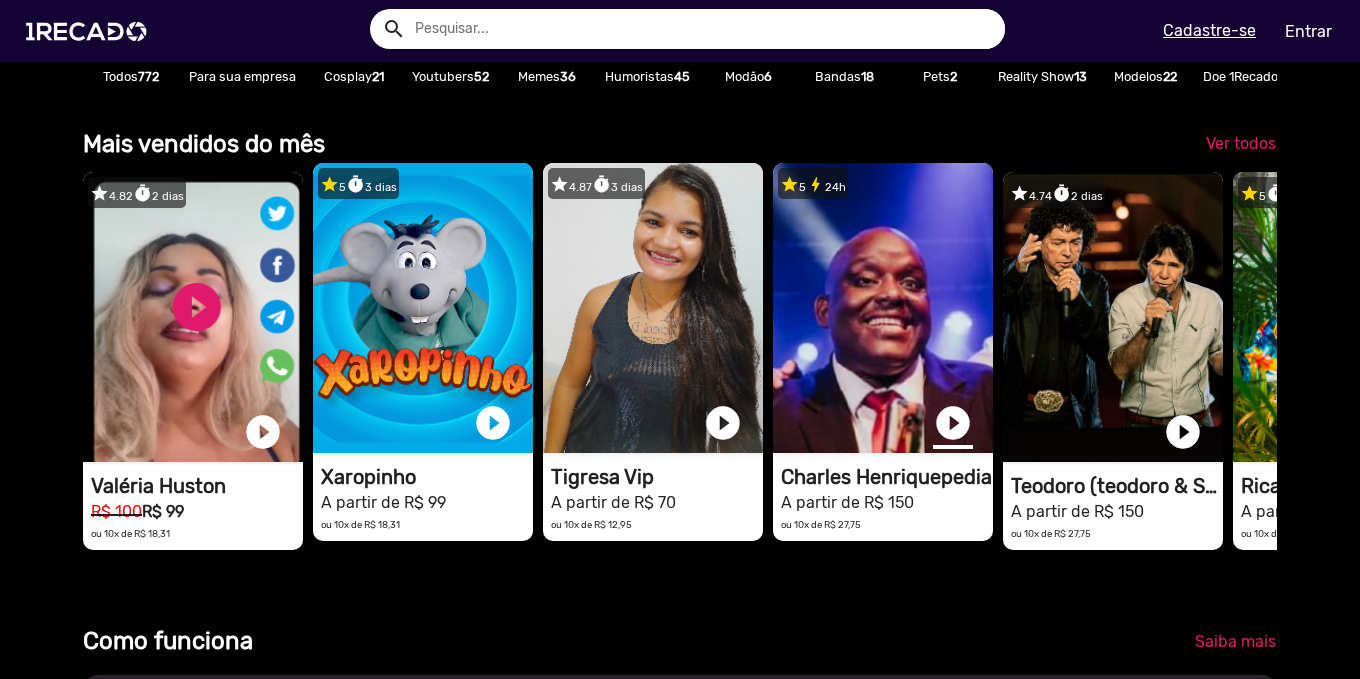 click on "play_circle_filled" at bounding box center [953, 423] 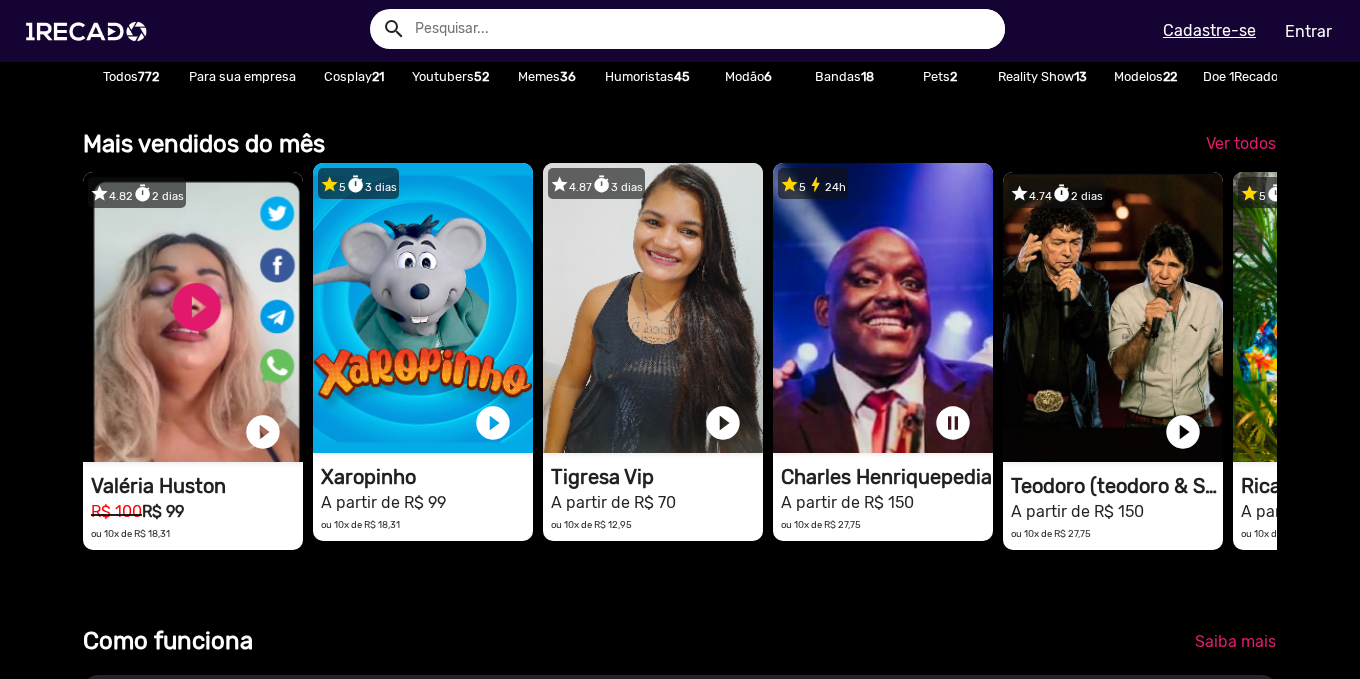scroll, scrollTop: 0, scrollLeft: 1345, axis: horizontal 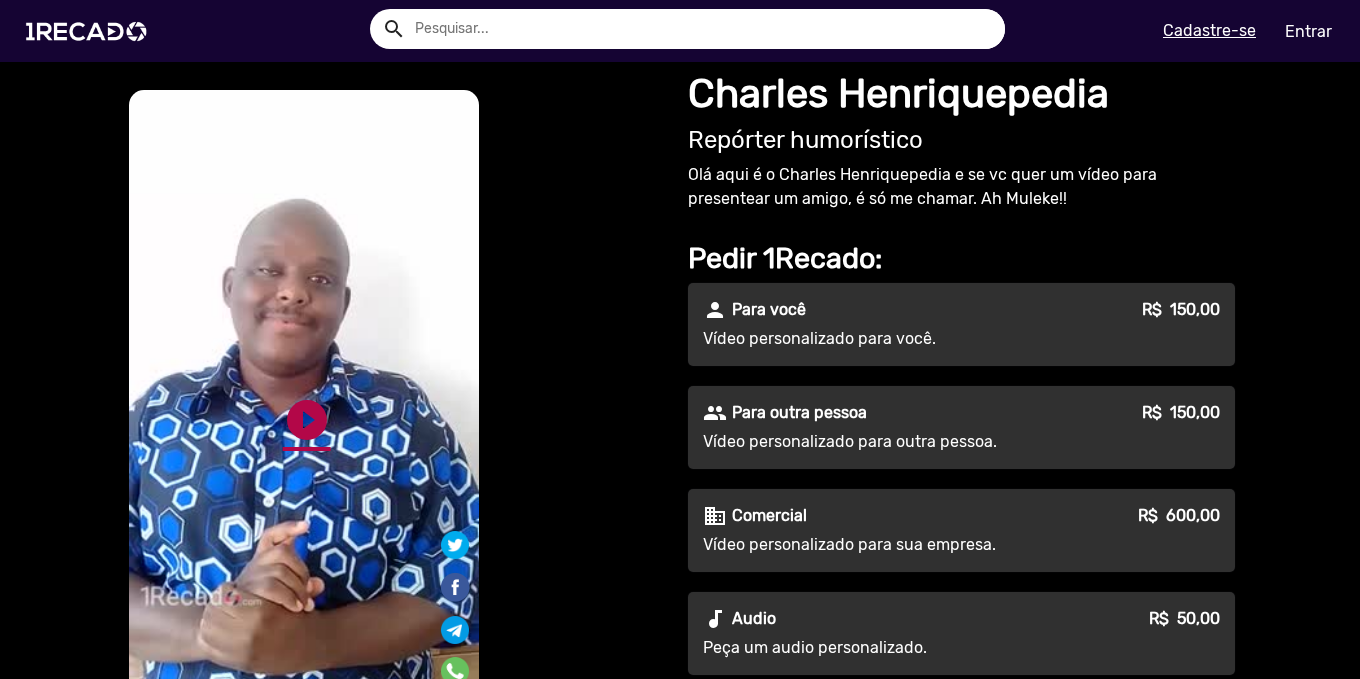 click on "play_circle_filled" 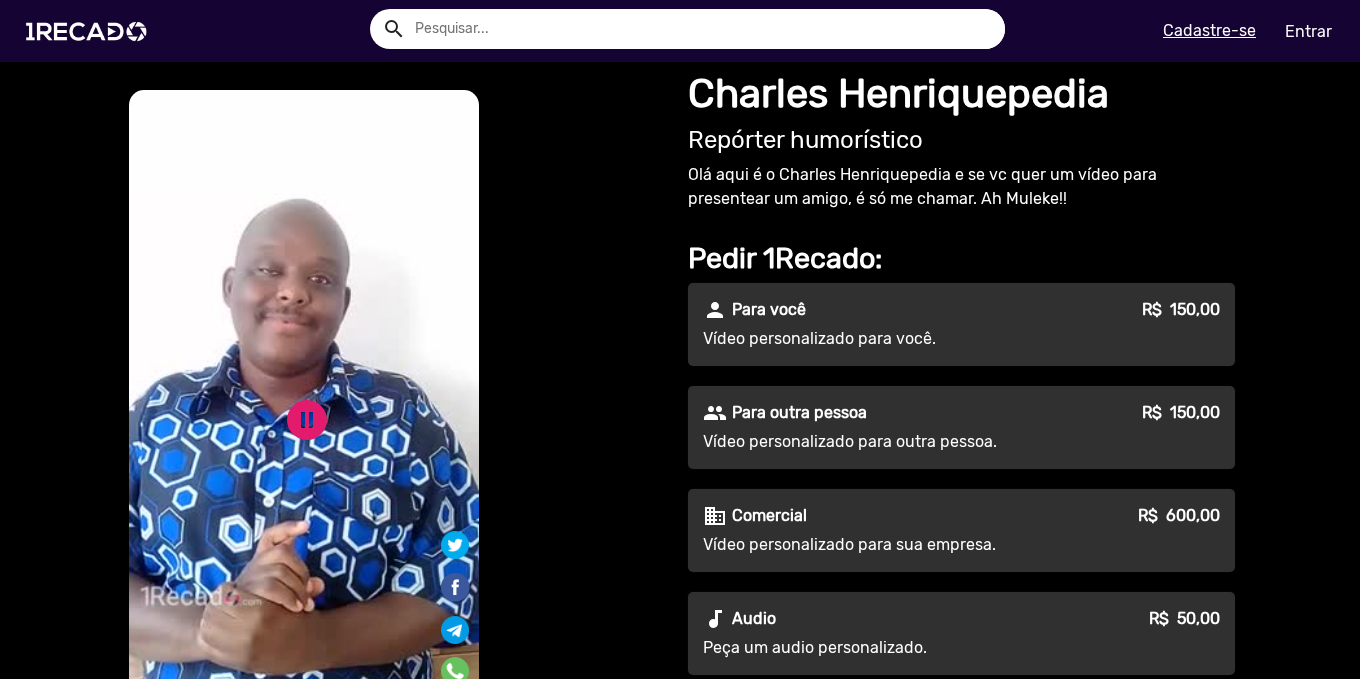 scroll, scrollTop: 100, scrollLeft: 0, axis: vertical 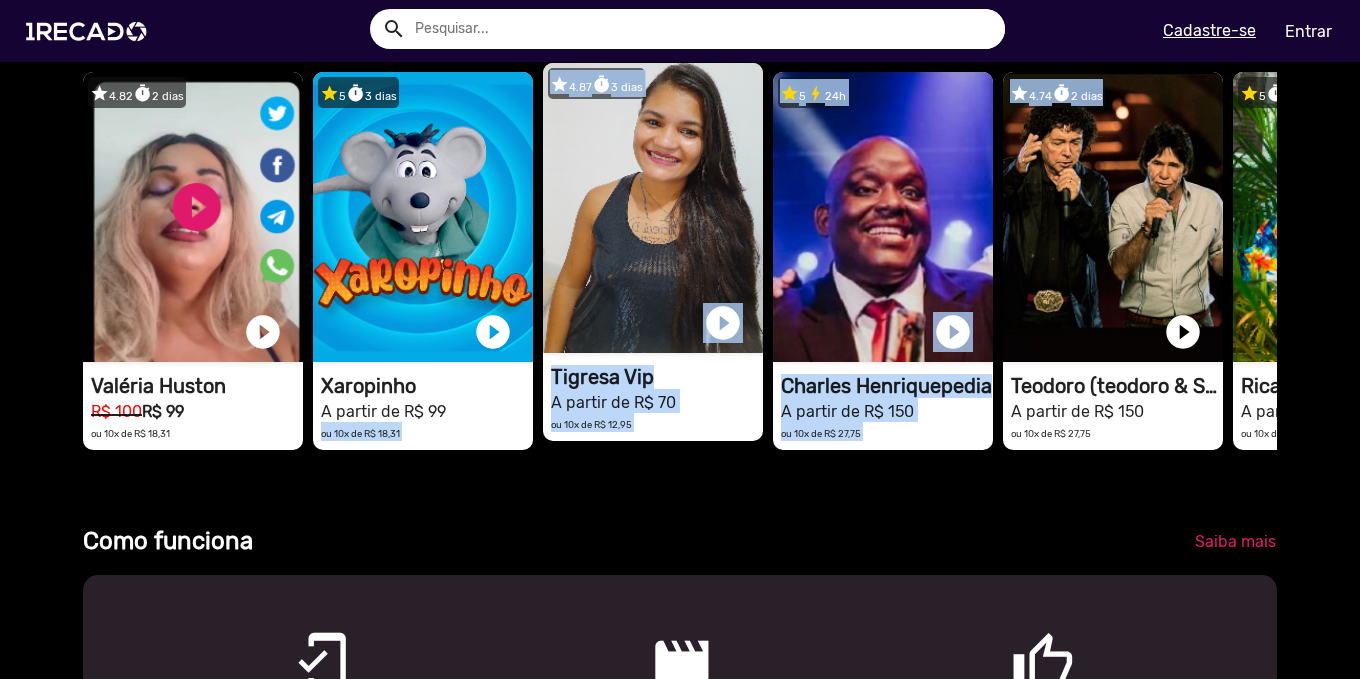 drag, startPoint x: 1202, startPoint y: 246, endPoint x: 562, endPoint y: 458, distance: 674.1988 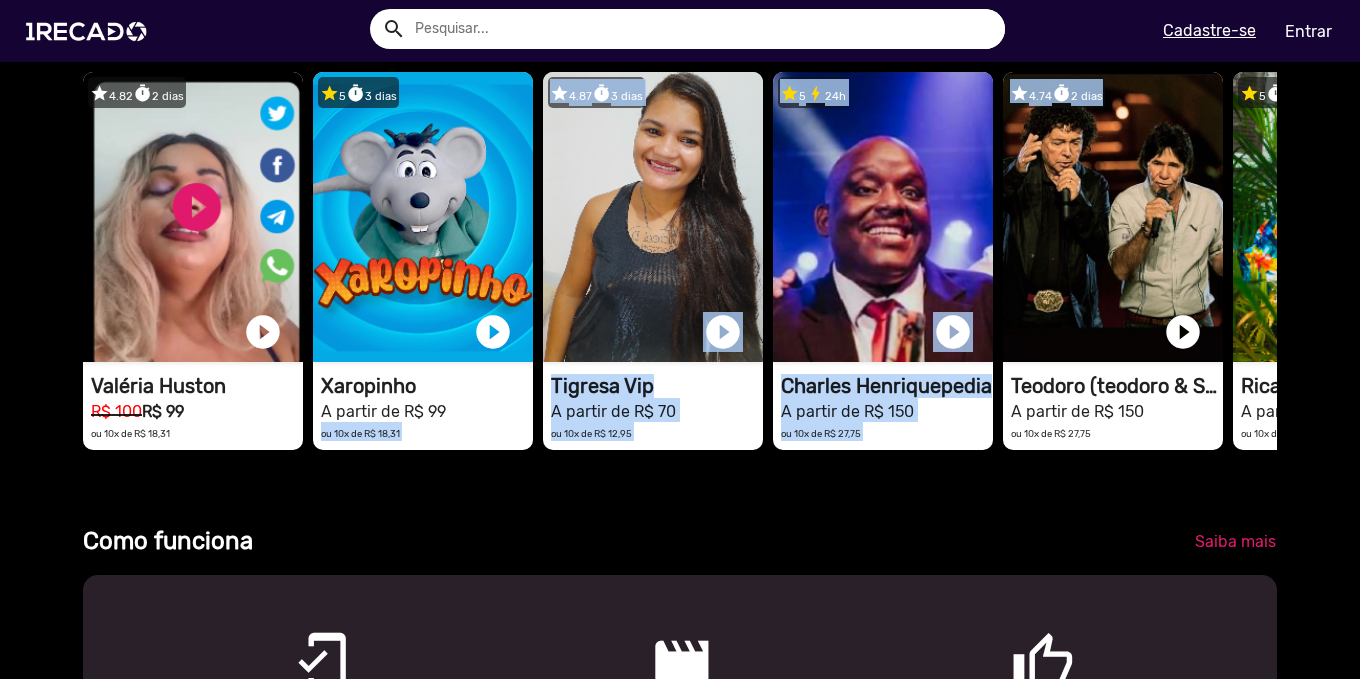 scroll, scrollTop: 0, scrollLeft: 1033, axis: horizontal 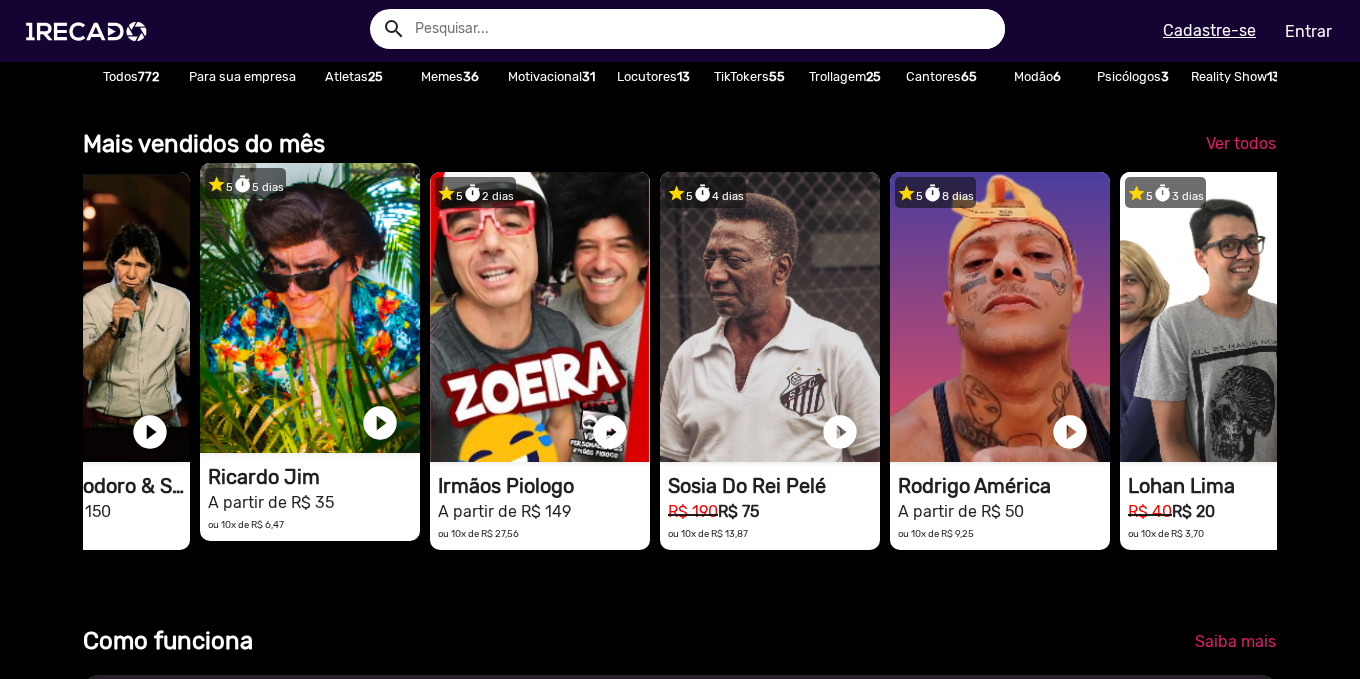 drag, startPoint x: 715, startPoint y: 339, endPoint x: 309, endPoint y: 361, distance: 406.5956 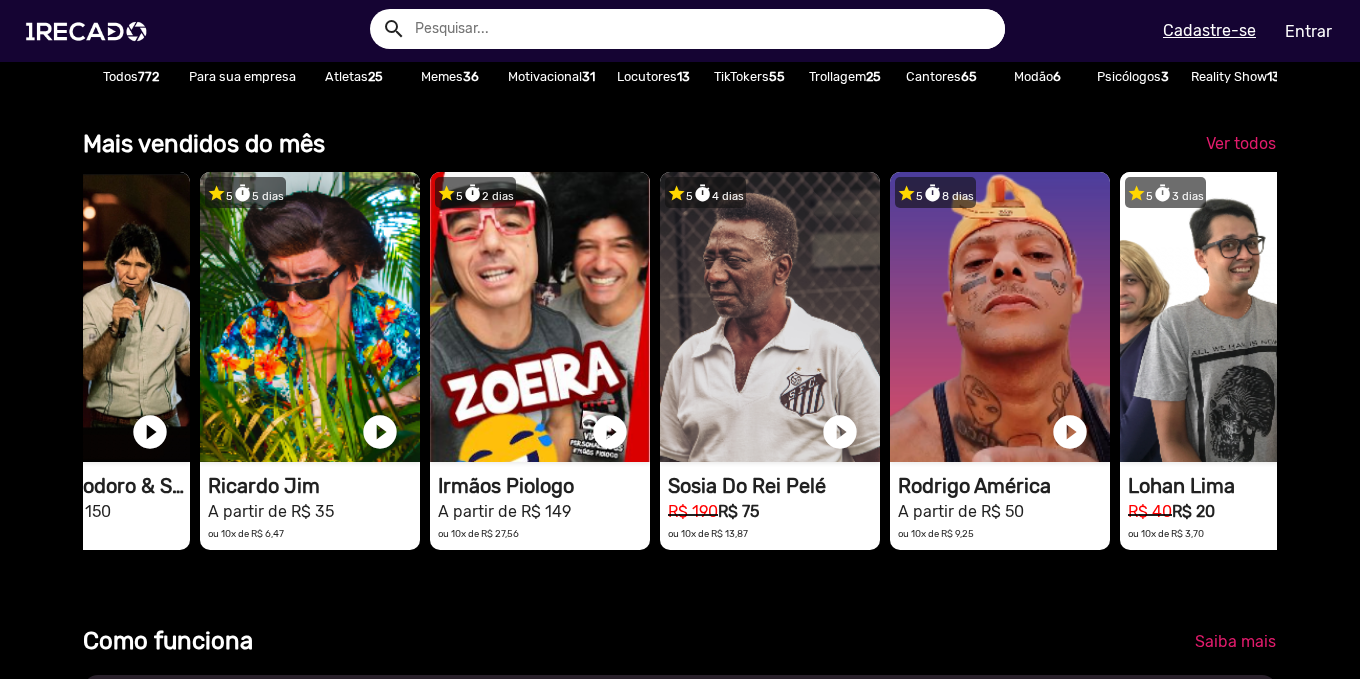 scroll, scrollTop: 0, scrollLeft: 2690, axis: horizontal 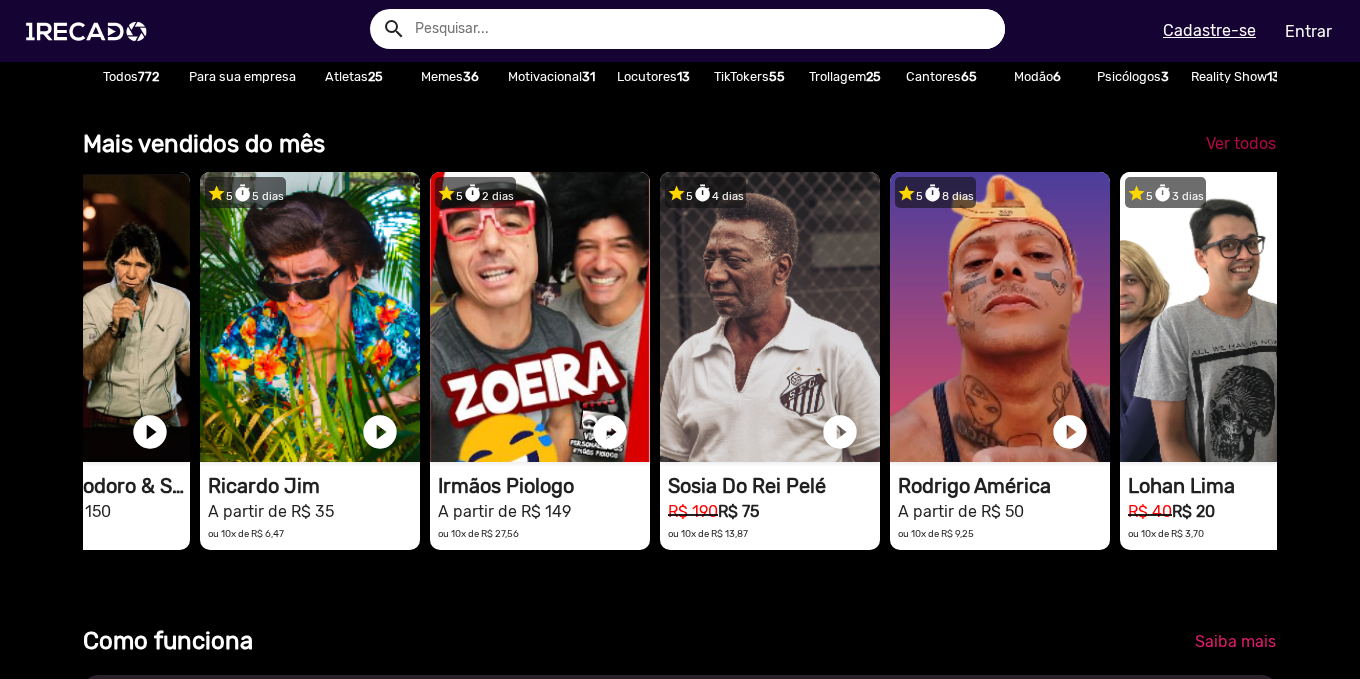 click on "Ver todos" 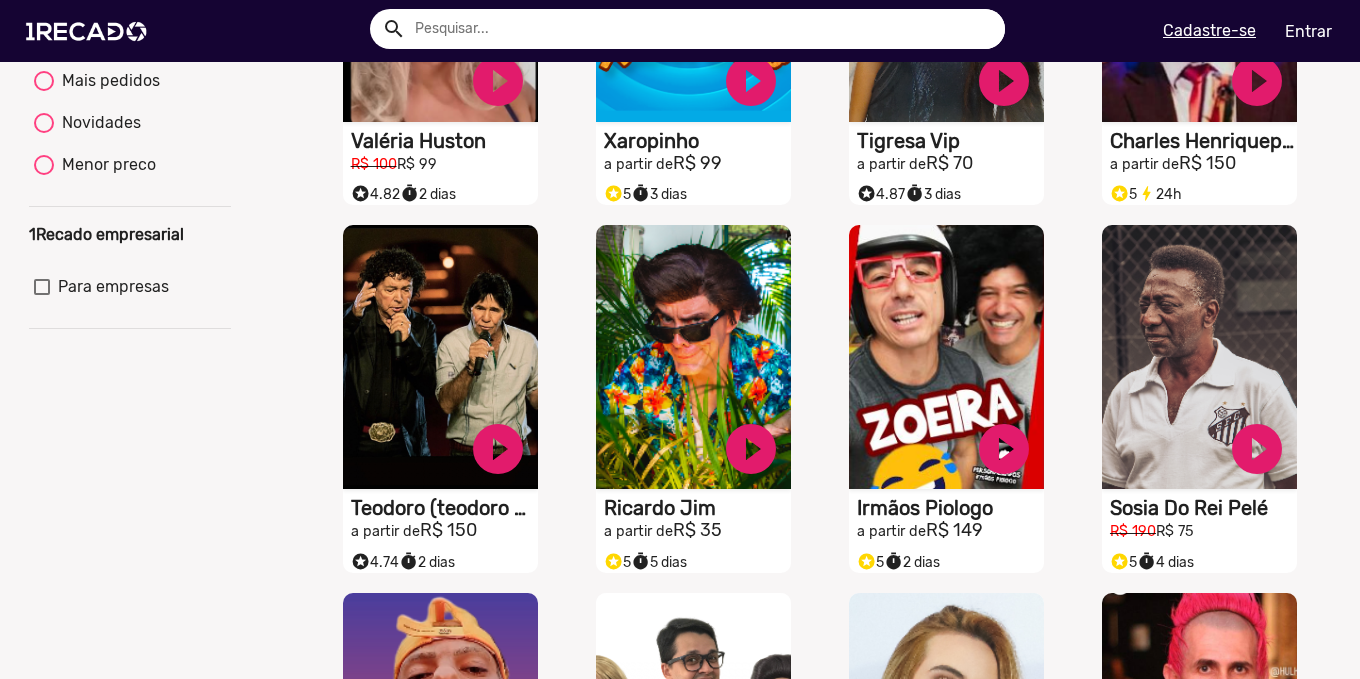 scroll, scrollTop: 400, scrollLeft: 0, axis: vertical 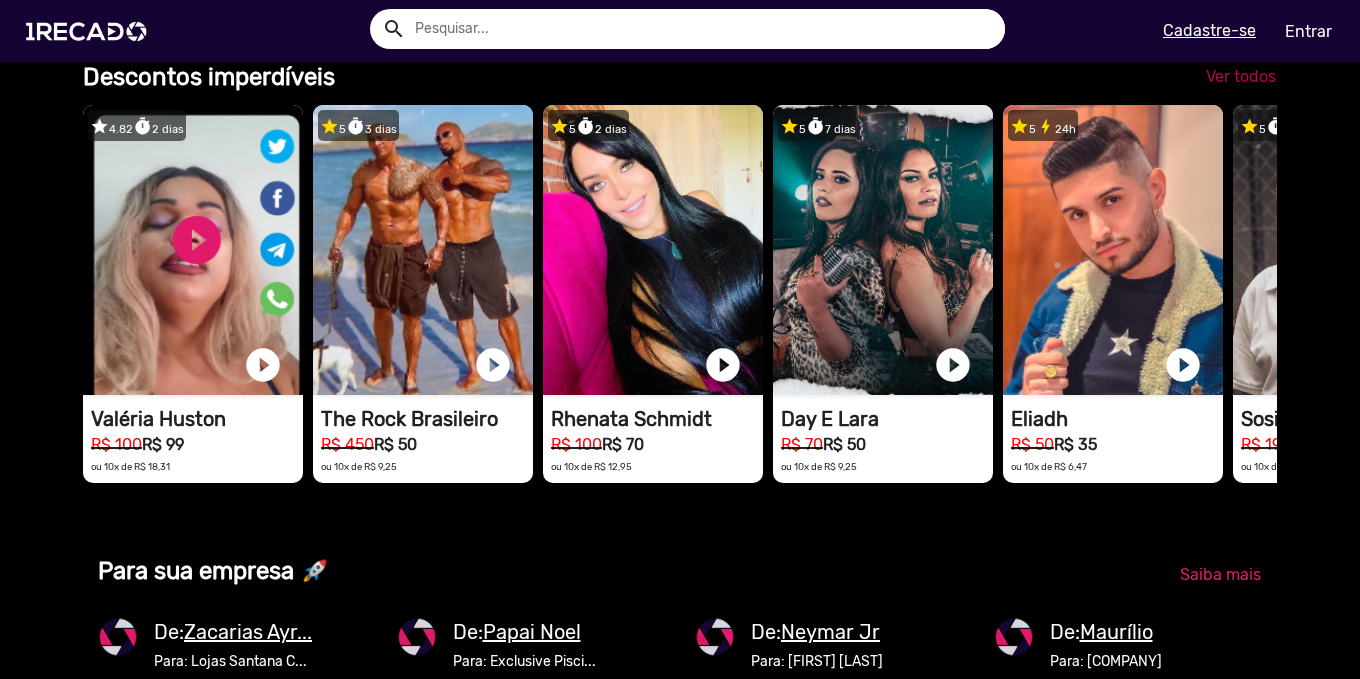 click on "Ver todos" 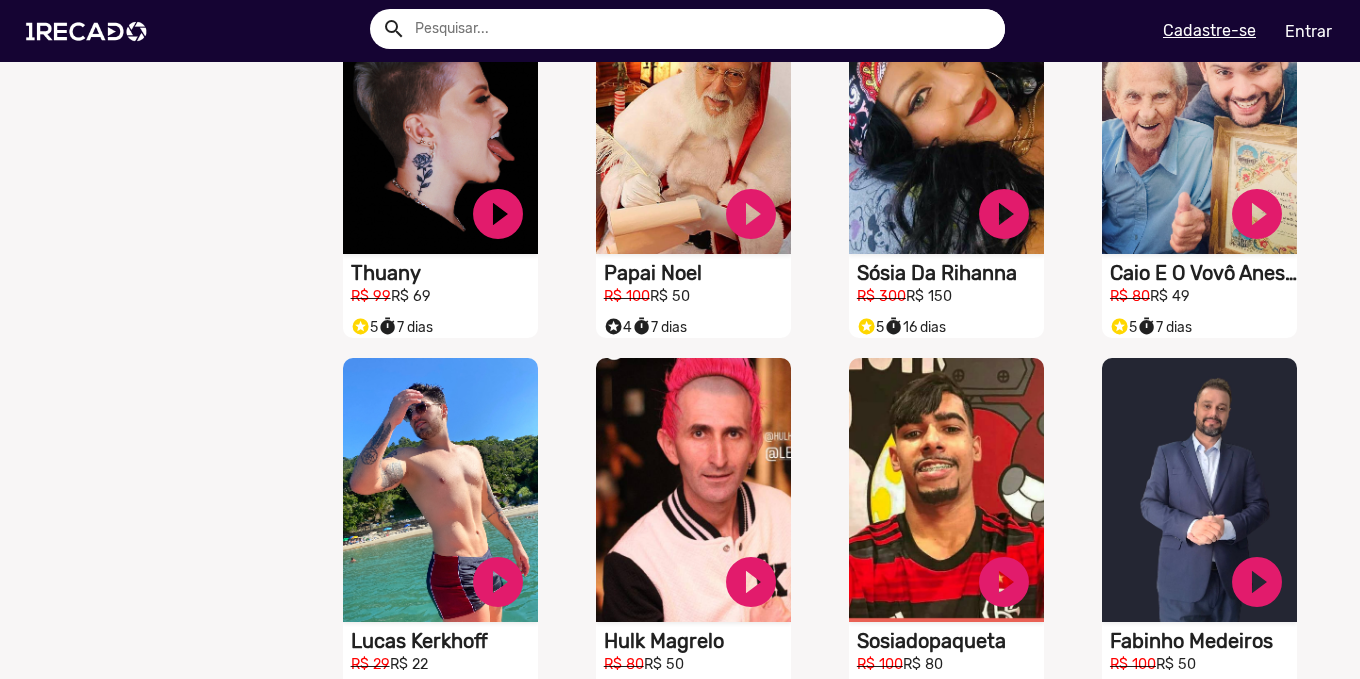 scroll, scrollTop: 1600, scrollLeft: 0, axis: vertical 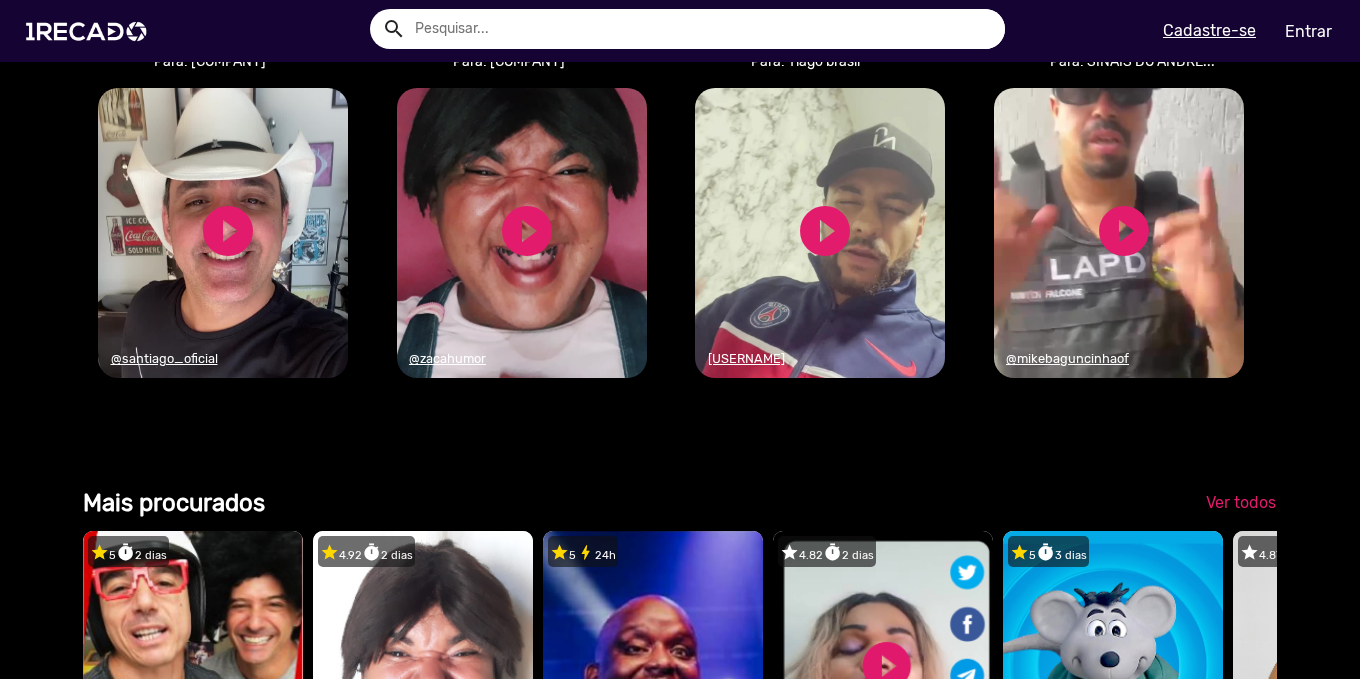 click on "1RECADO vídeos dedicados para fãs e empresas" at bounding box center [820, 233] 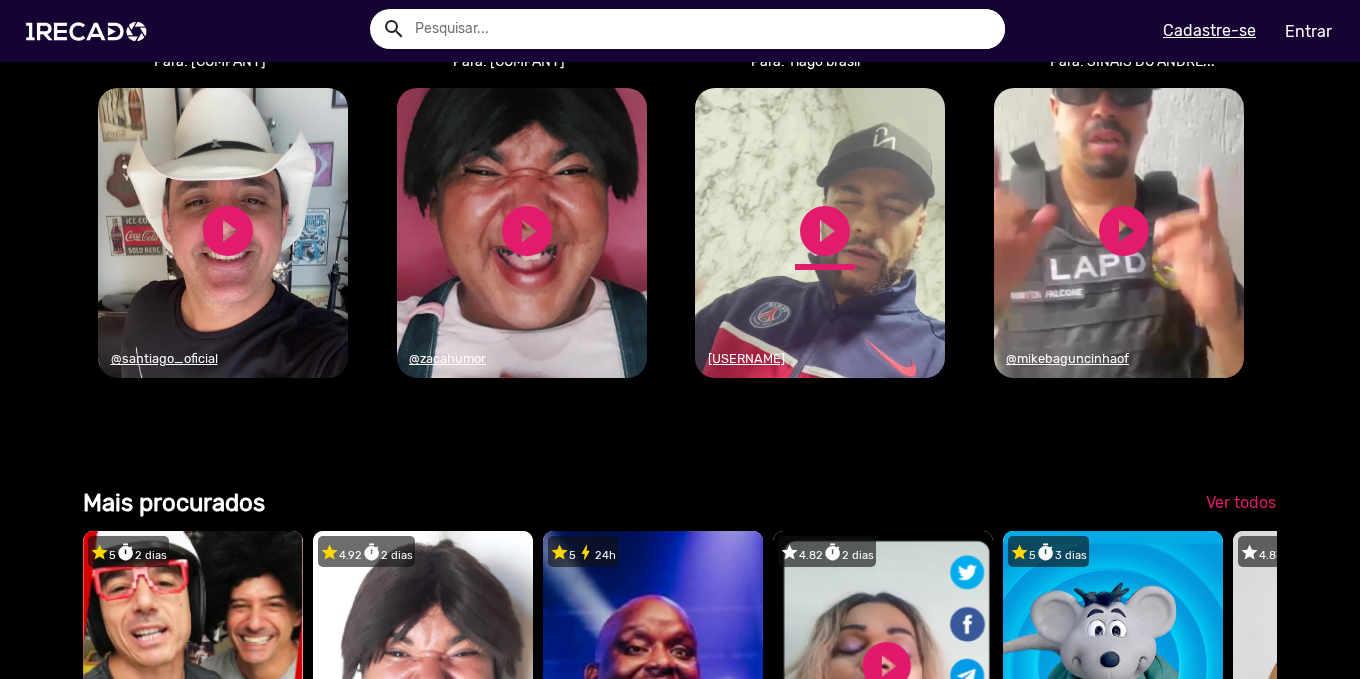 click on "play_circle_filled" at bounding box center (825, 231) 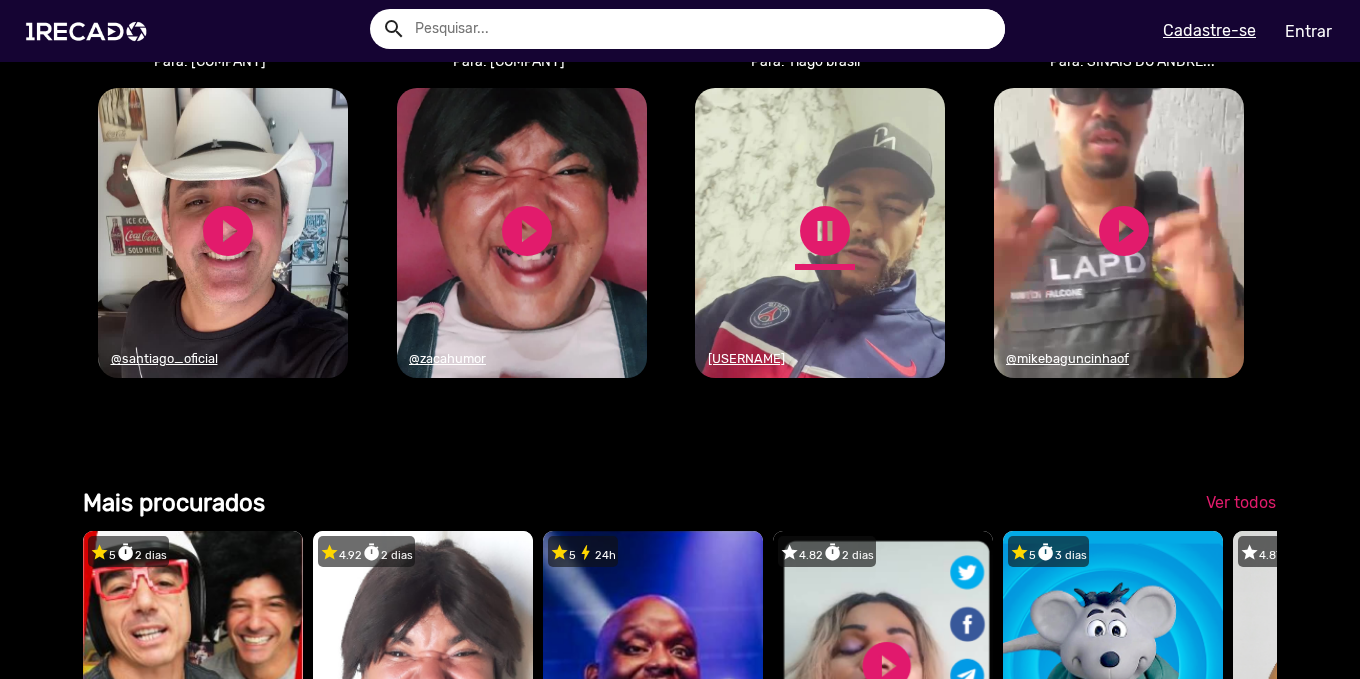 click on "pause_circle" at bounding box center [825, 231] 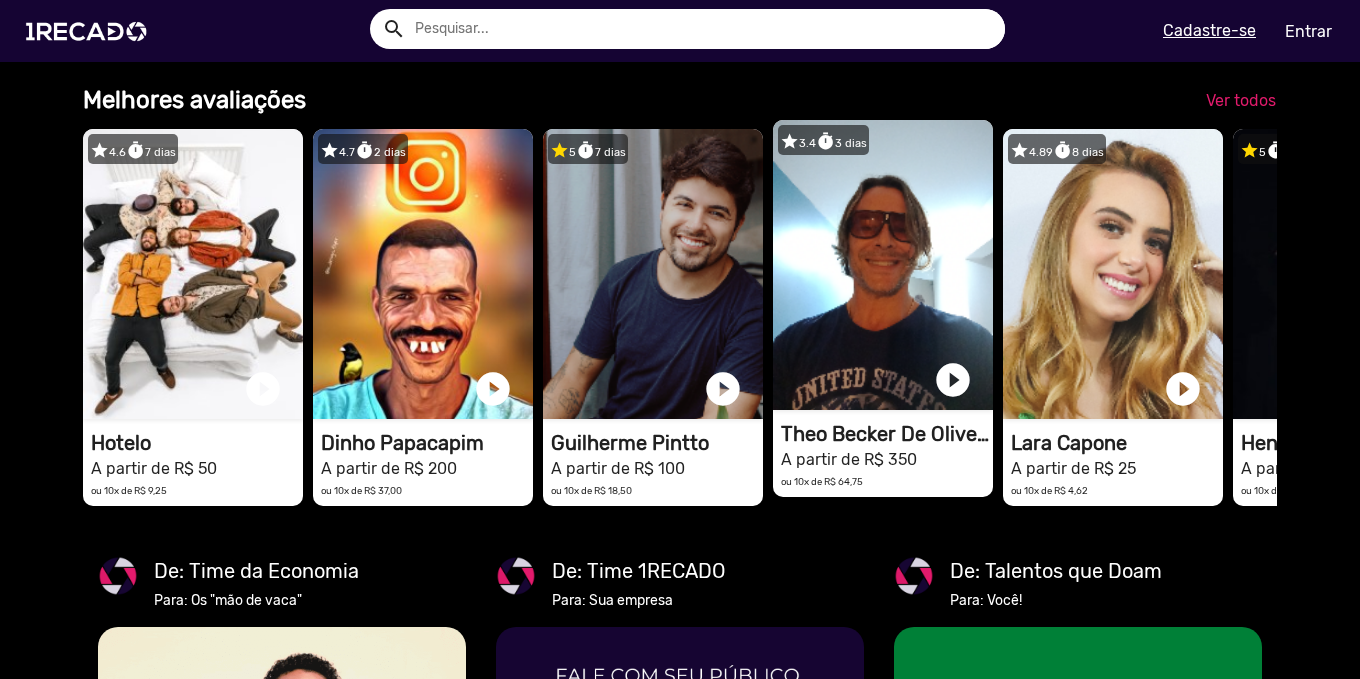 click on "1RECADO vídeos dedicados para fãs e empresas" at bounding box center (193, -2183) 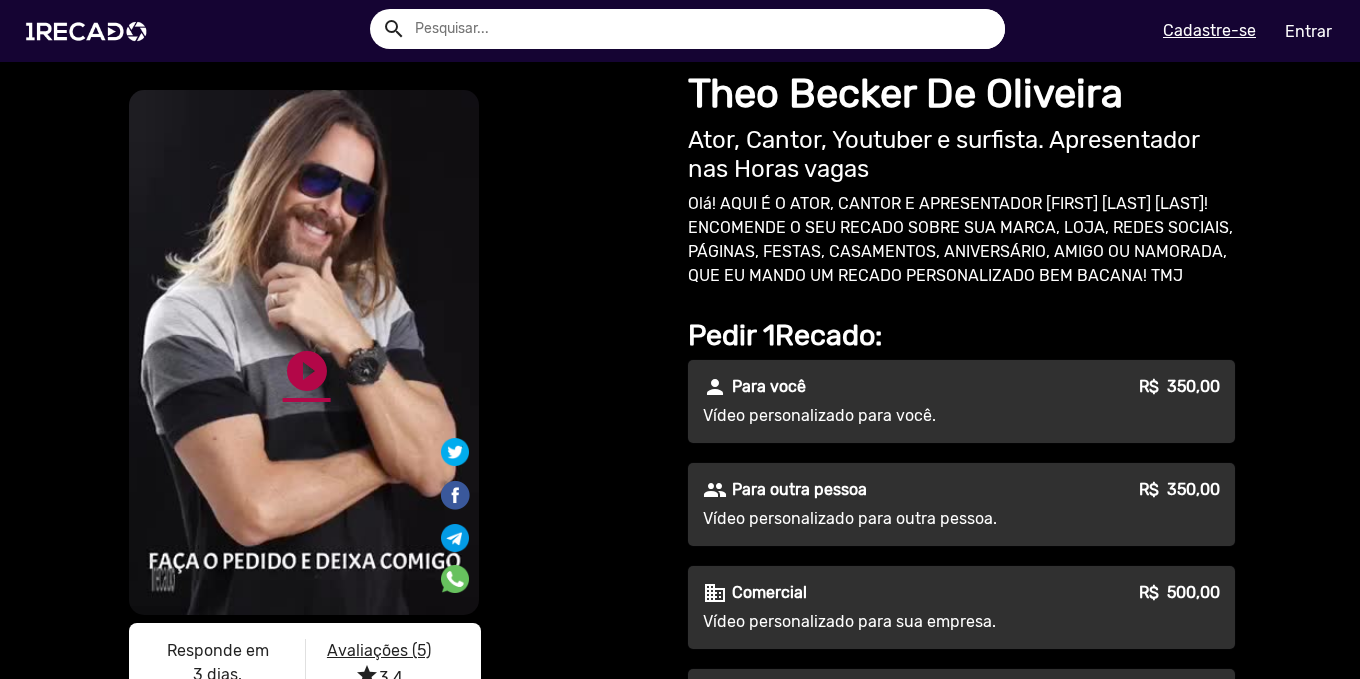 click on "play_circle_filled" 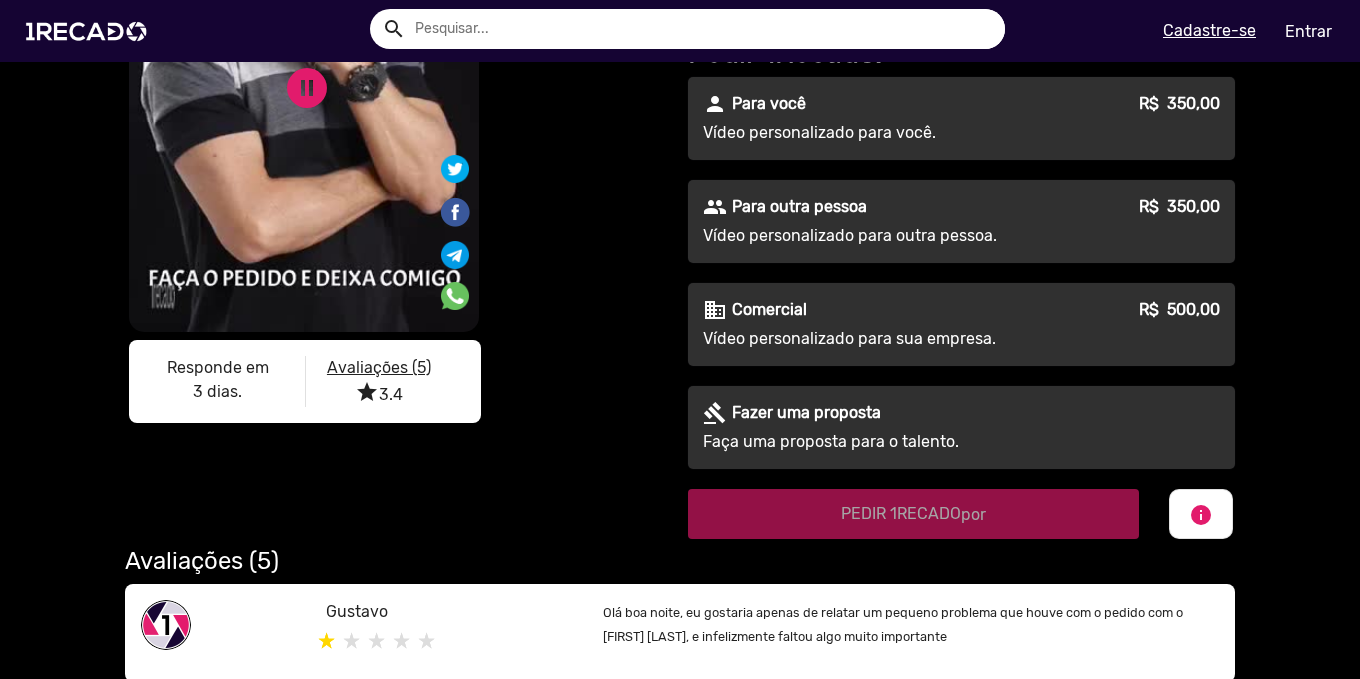 scroll, scrollTop: 0, scrollLeft: 0, axis: both 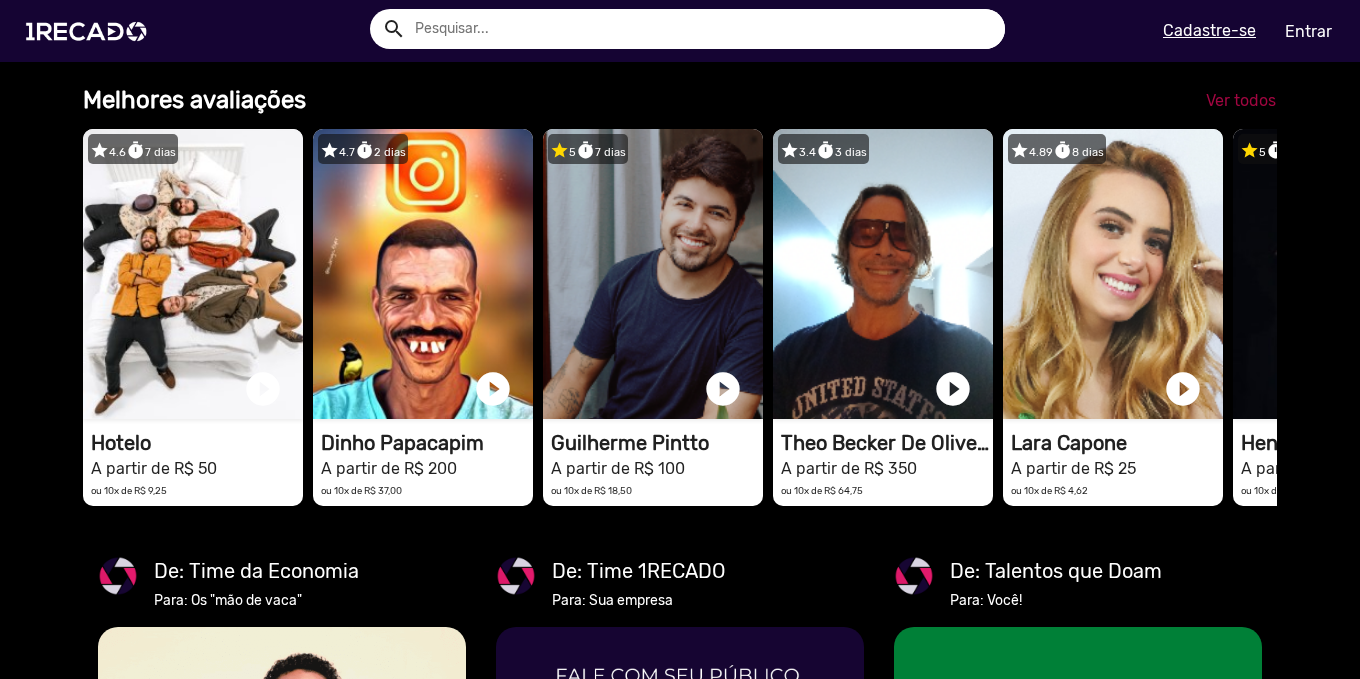 click on "Ver todos" 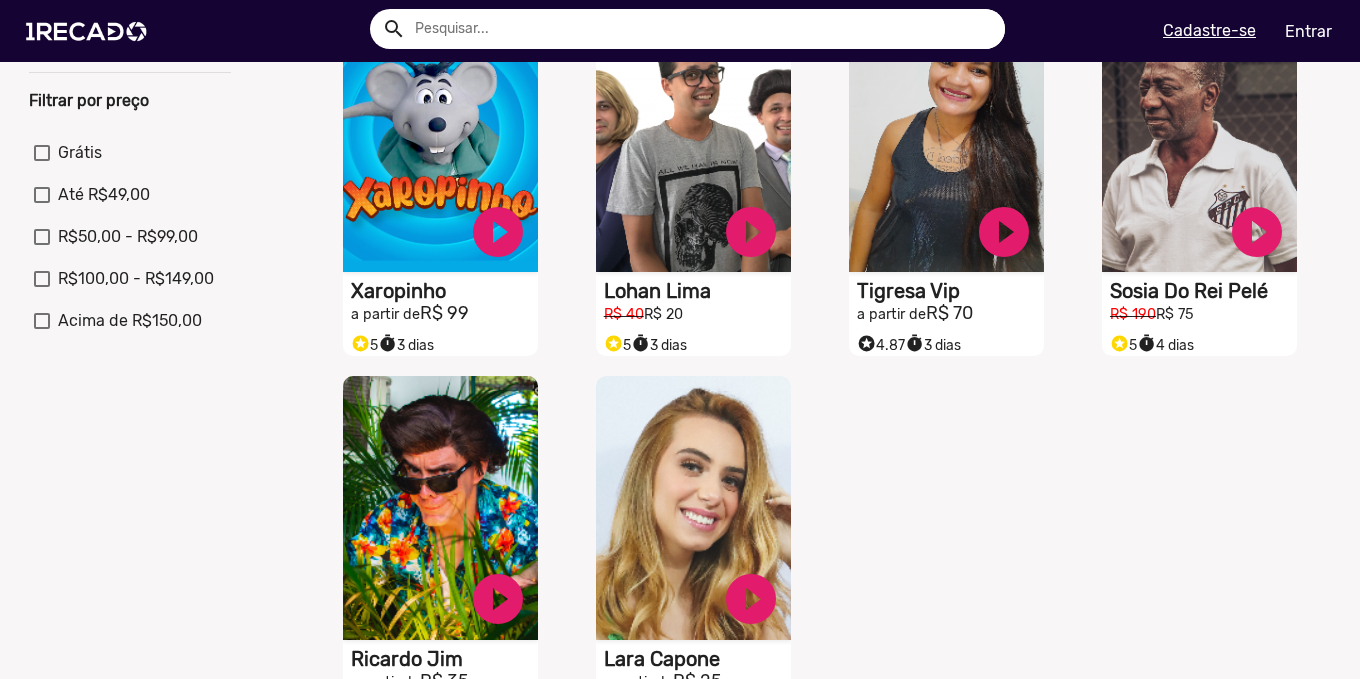 scroll, scrollTop: 900, scrollLeft: 0, axis: vertical 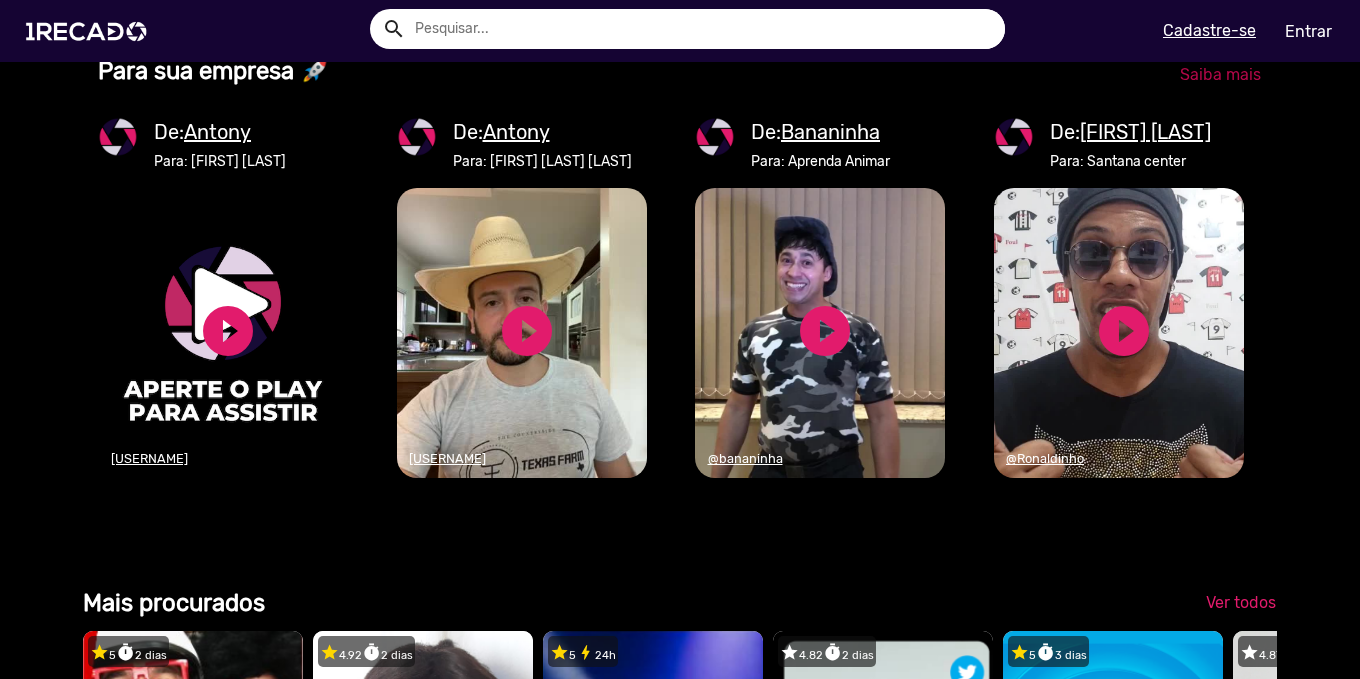 click on "Saiba mais" 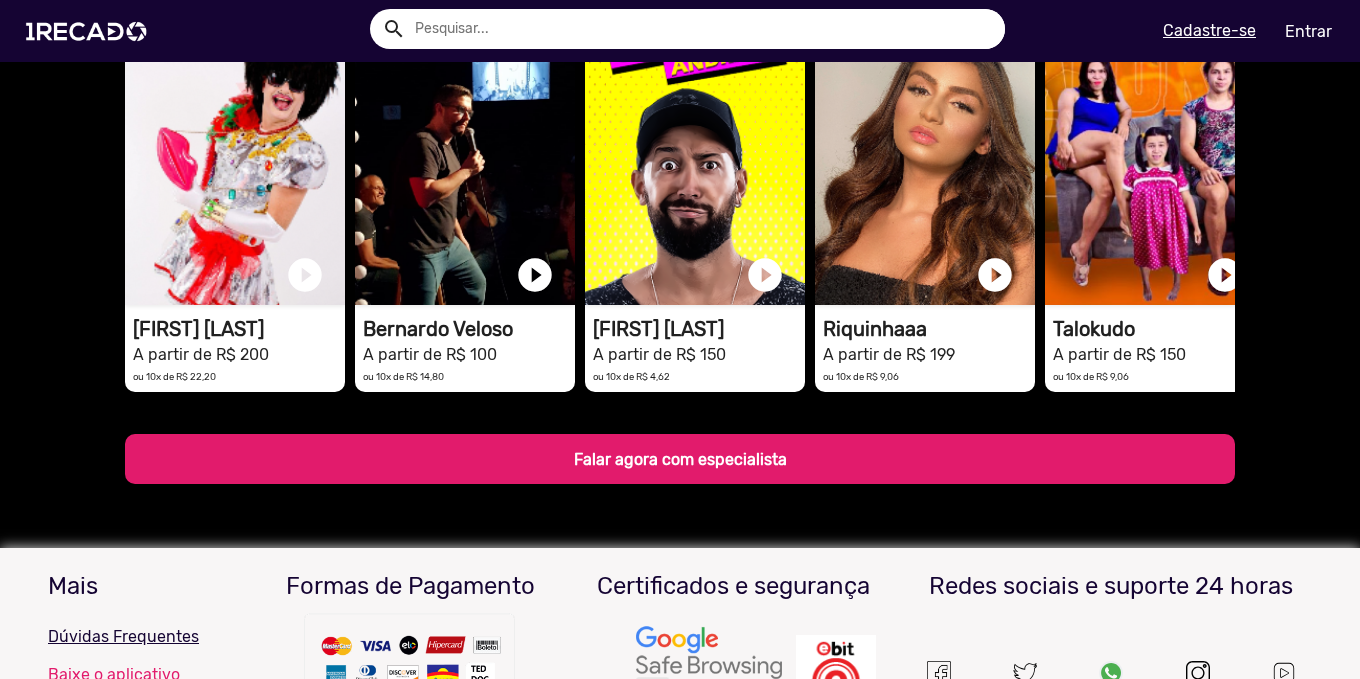 scroll, scrollTop: 3100, scrollLeft: 0, axis: vertical 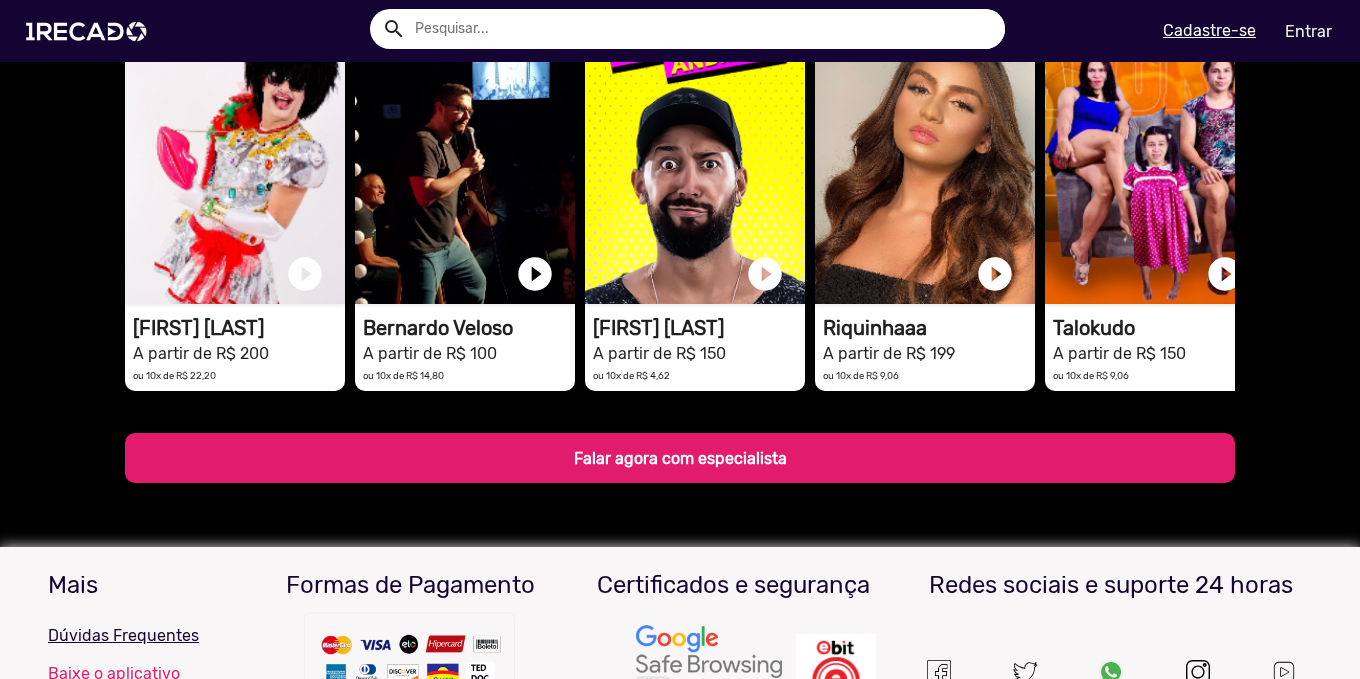 drag, startPoint x: 189, startPoint y: 488, endPoint x: 234, endPoint y: 489, distance: 45.01111 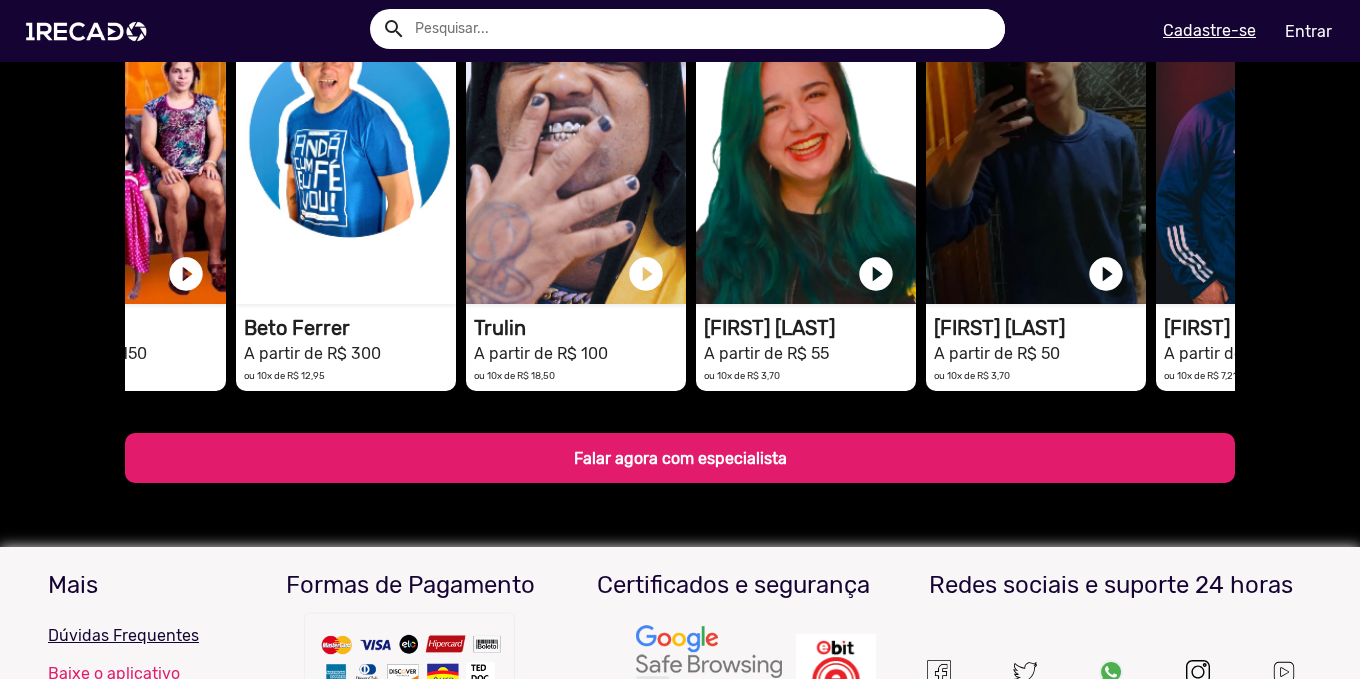 scroll, scrollTop: 0, scrollLeft: 1190, axis: horizontal 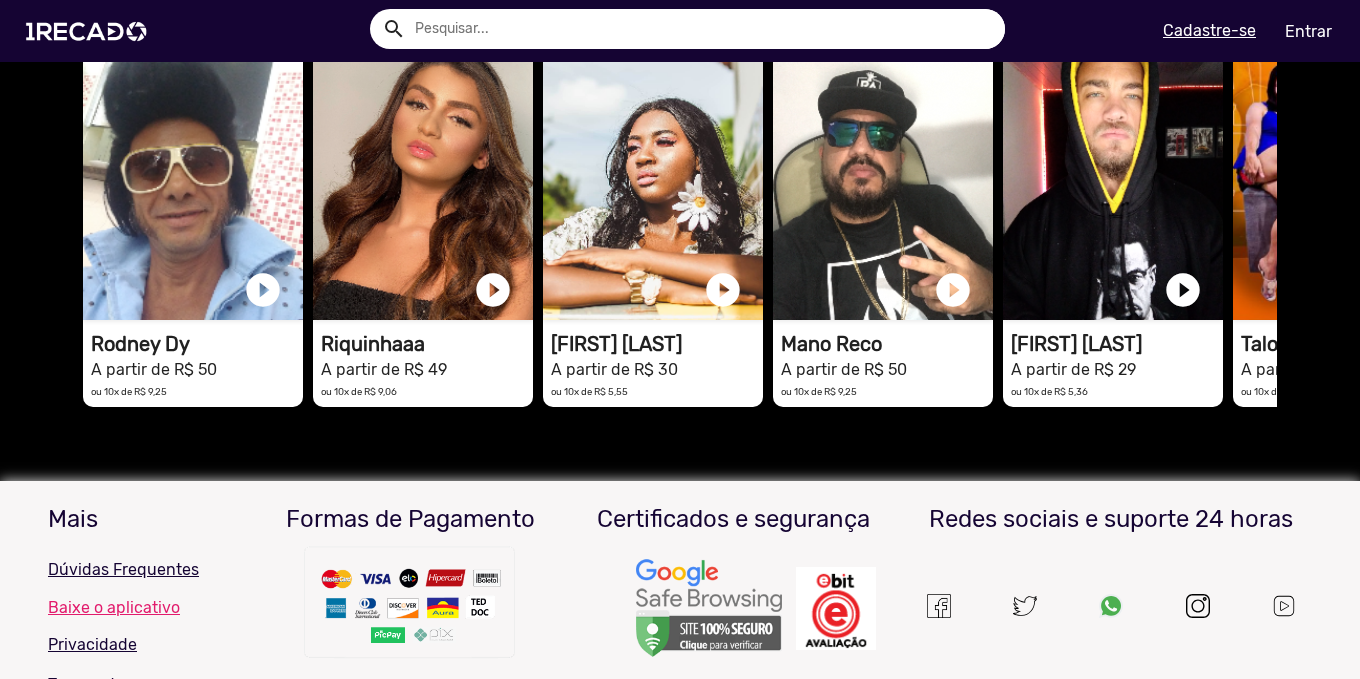 drag, startPoint x: 1184, startPoint y: 352, endPoint x: 564, endPoint y: 542, distance: 648.4597 